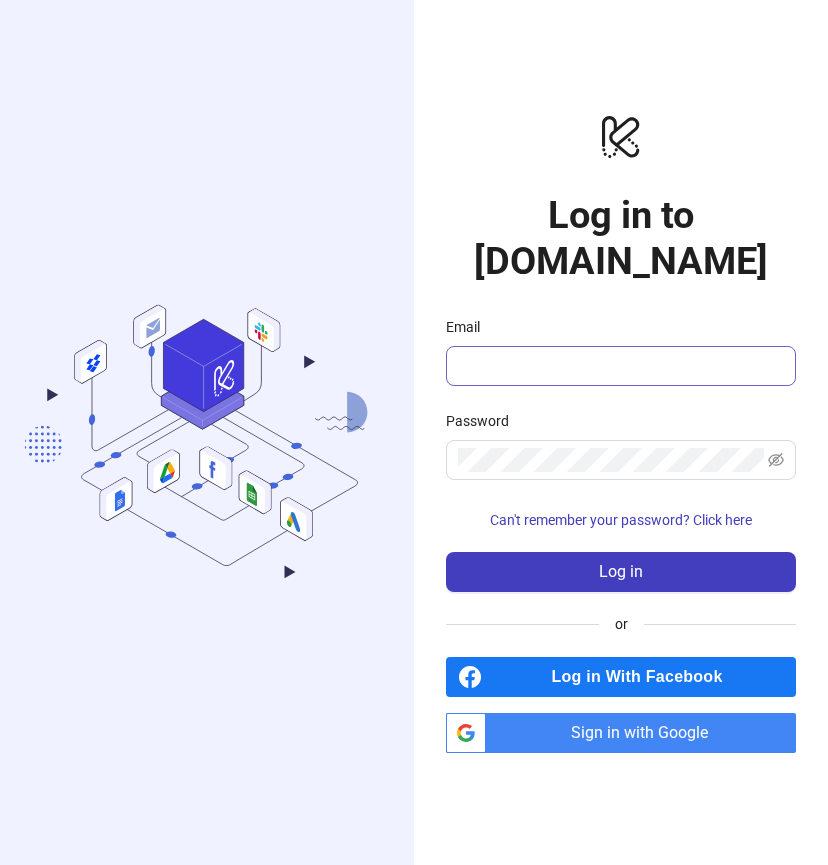 scroll, scrollTop: 0, scrollLeft: 0, axis: both 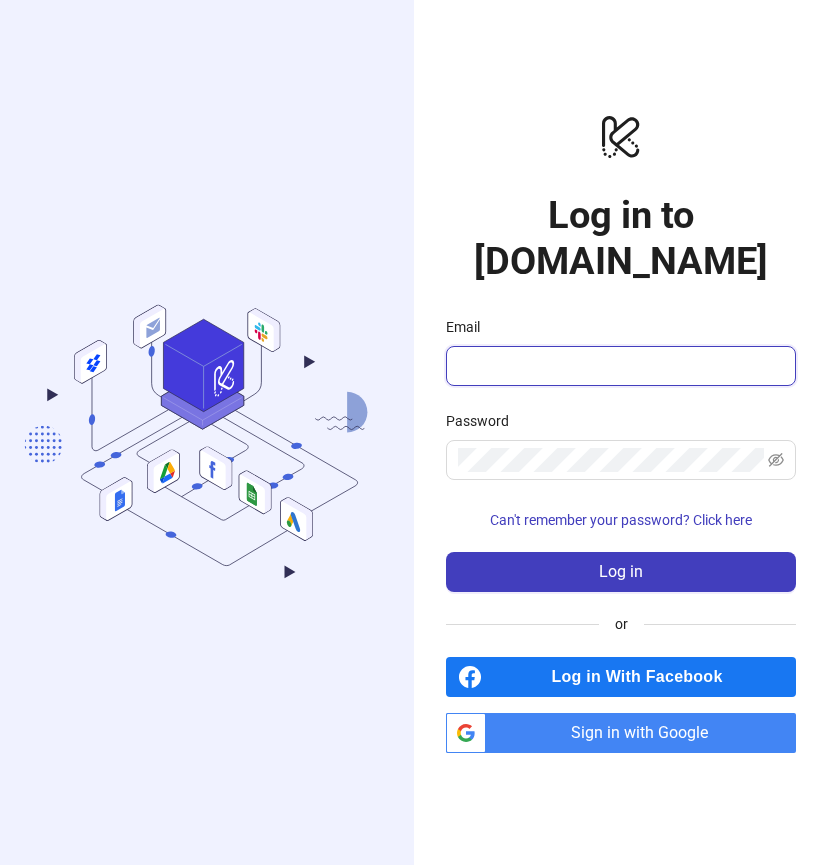 click on "Email" at bounding box center [619, 366] 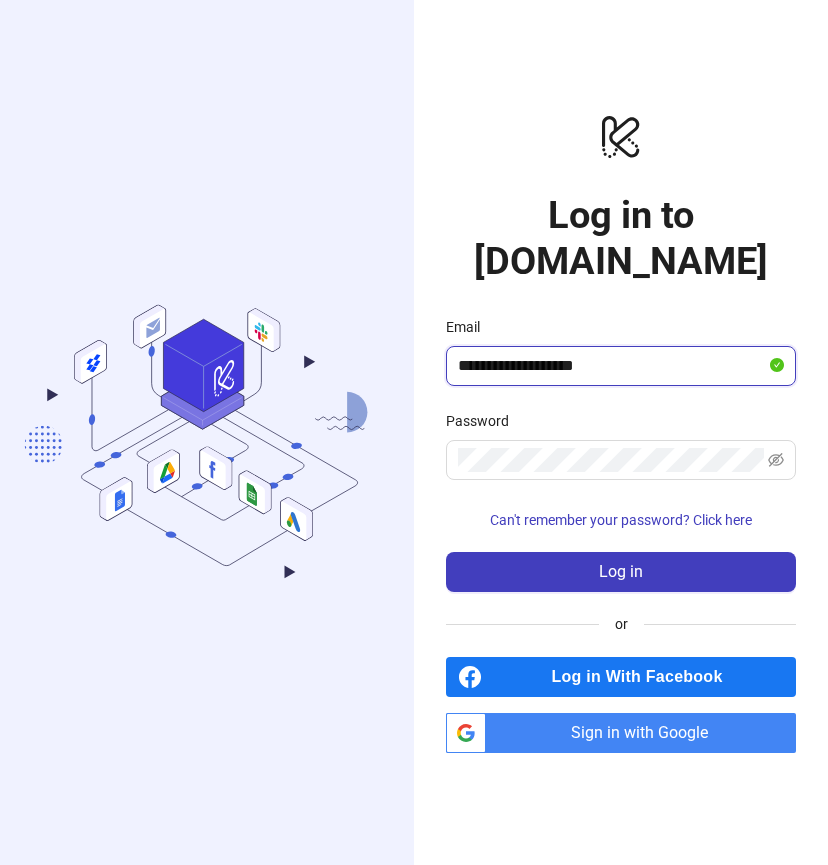 type on "**********" 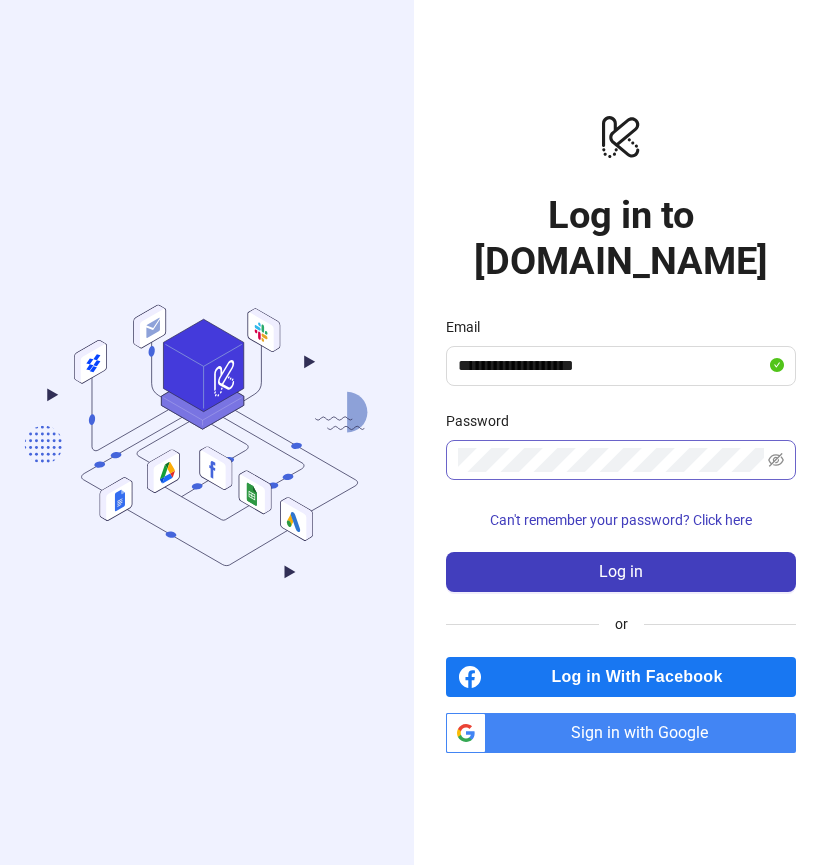 click at bounding box center [621, 460] 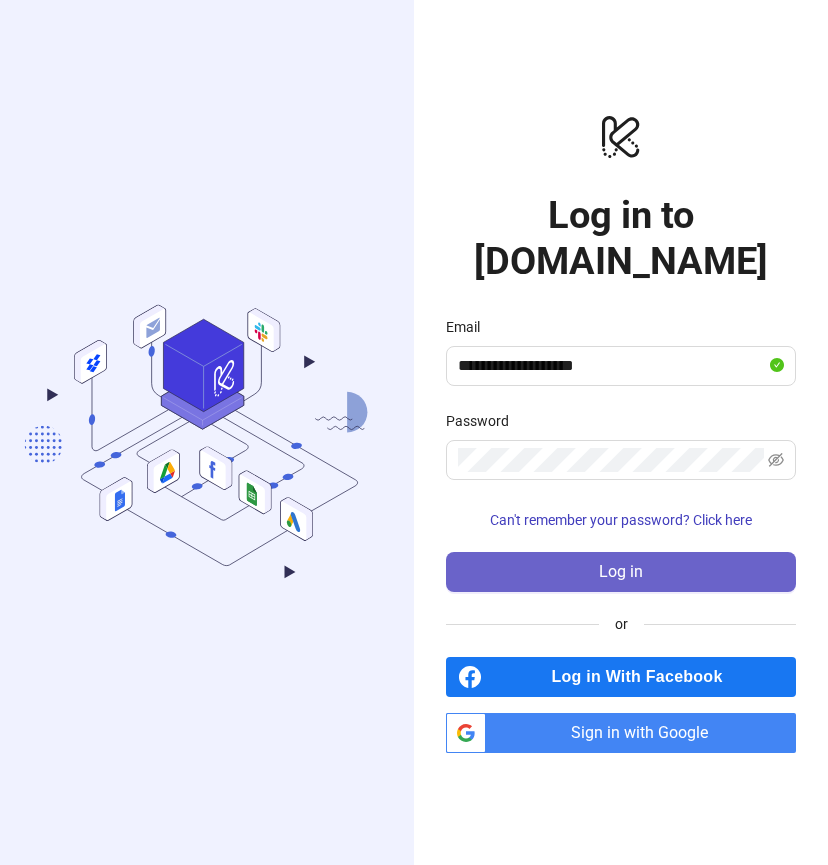 click on "Log in" at bounding box center [621, 572] 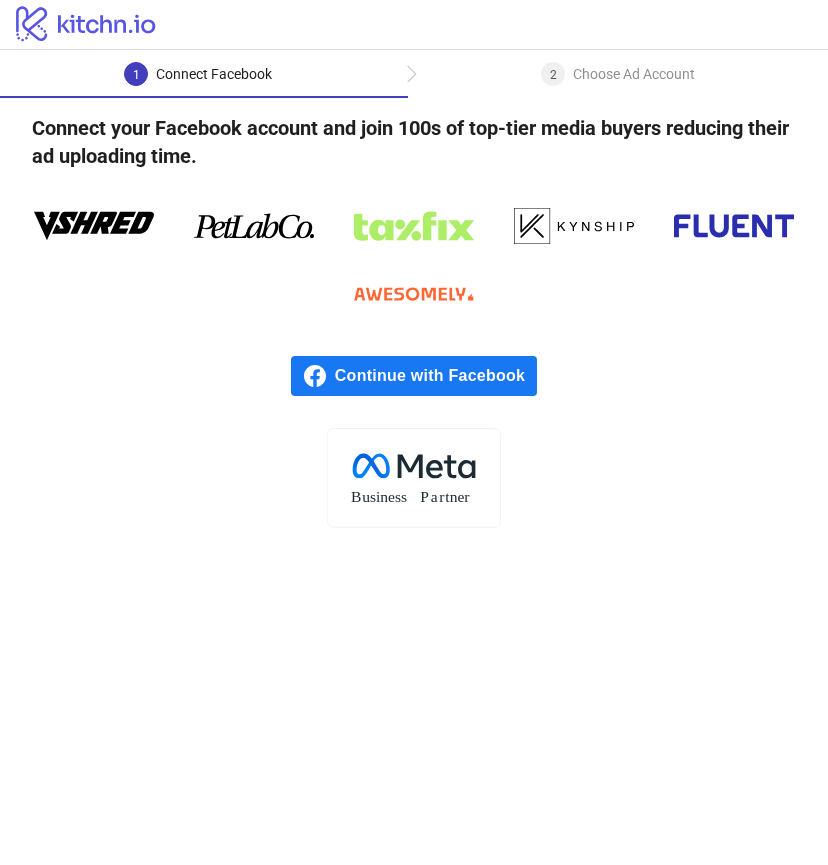 click on "Continue with Facebook" at bounding box center [436, 376] 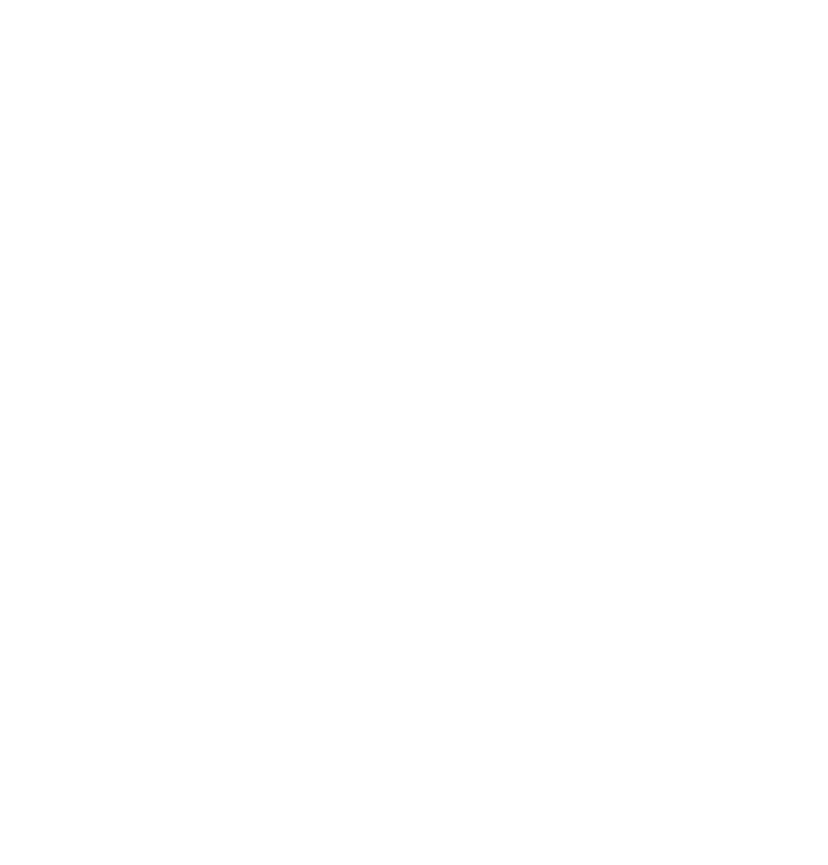 scroll, scrollTop: 0, scrollLeft: 0, axis: both 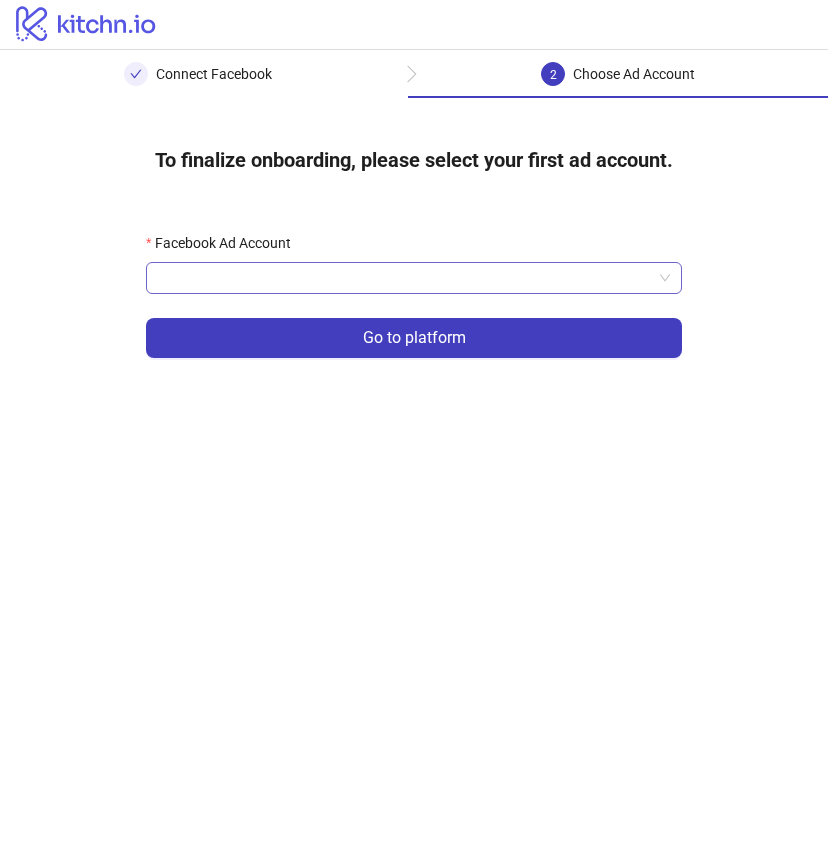 click on "Facebook Ad Account" at bounding box center [405, 278] 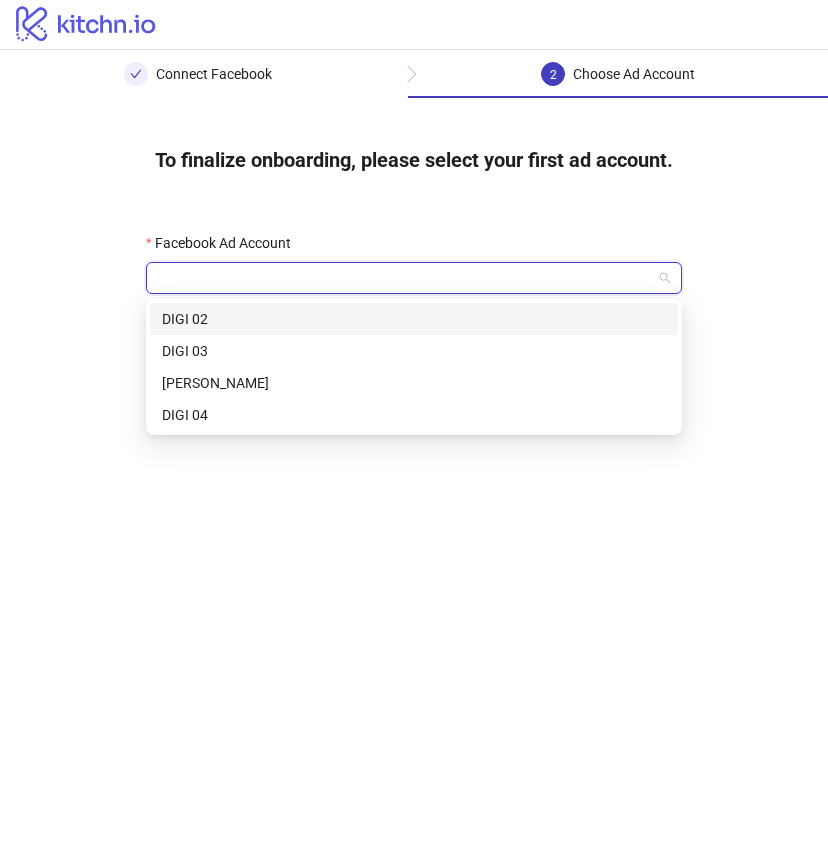 click on "DIGI 02" at bounding box center [414, 319] 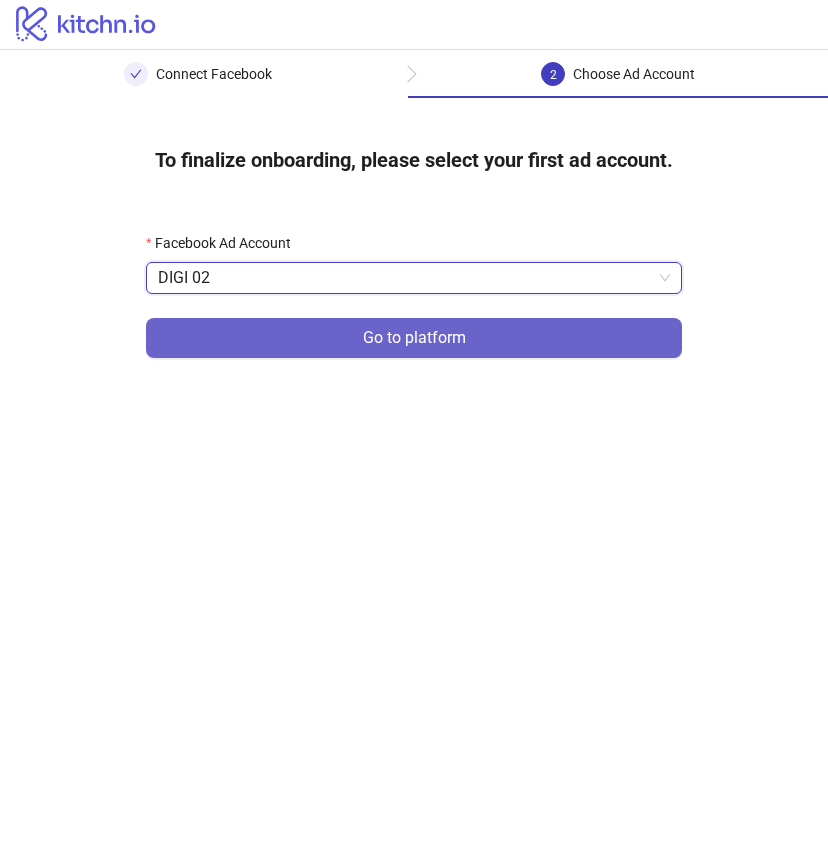 click on "Go to platform" at bounding box center (414, 338) 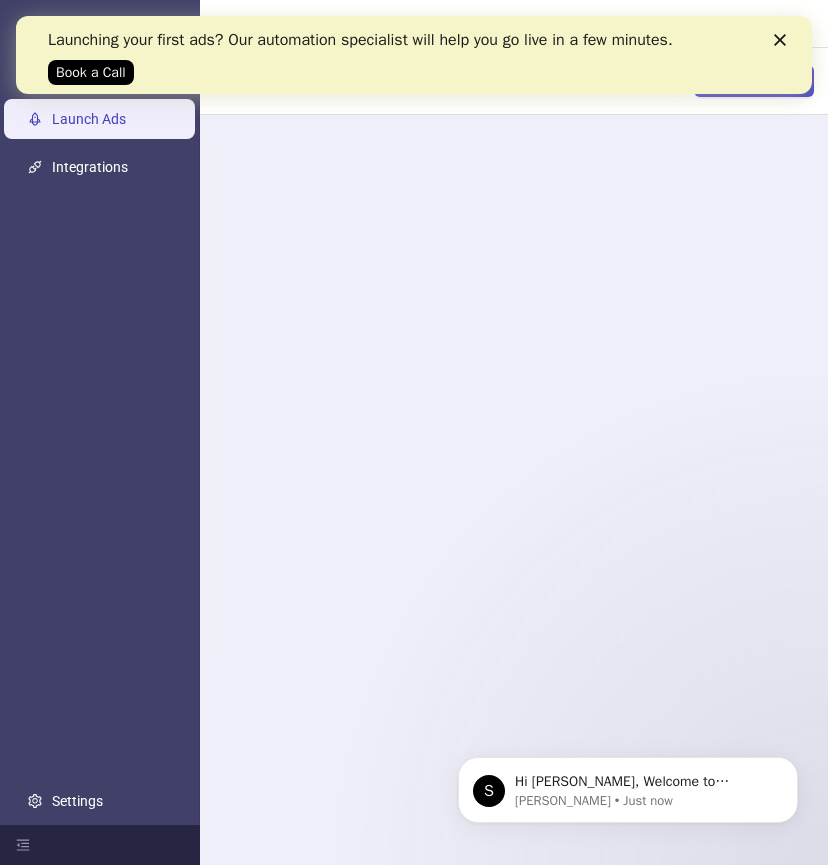 scroll, scrollTop: 0, scrollLeft: 0, axis: both 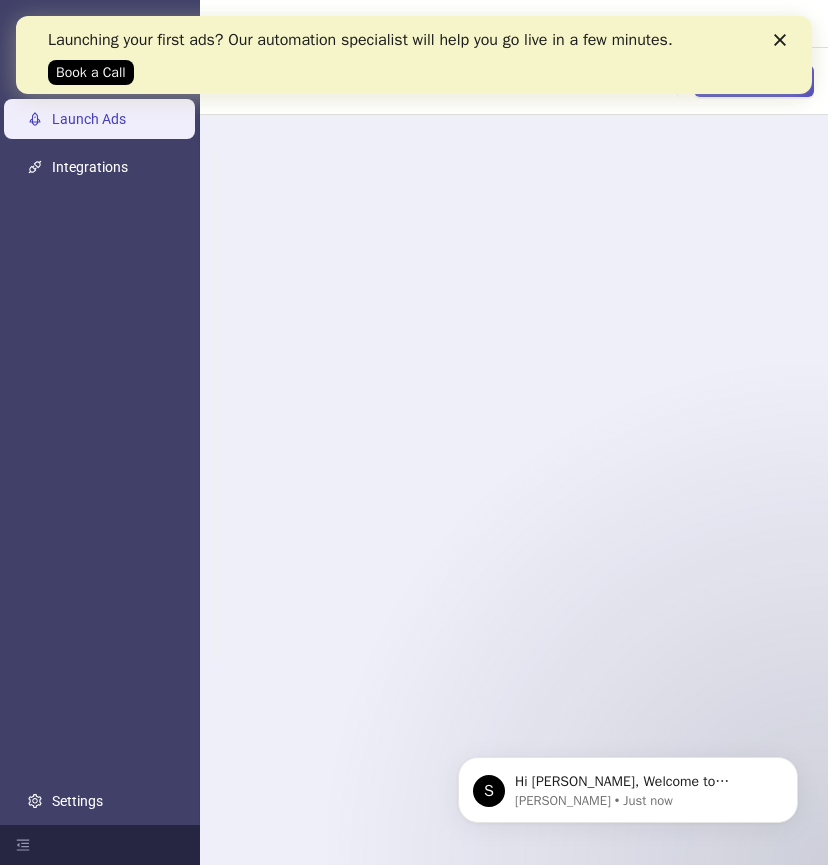 click 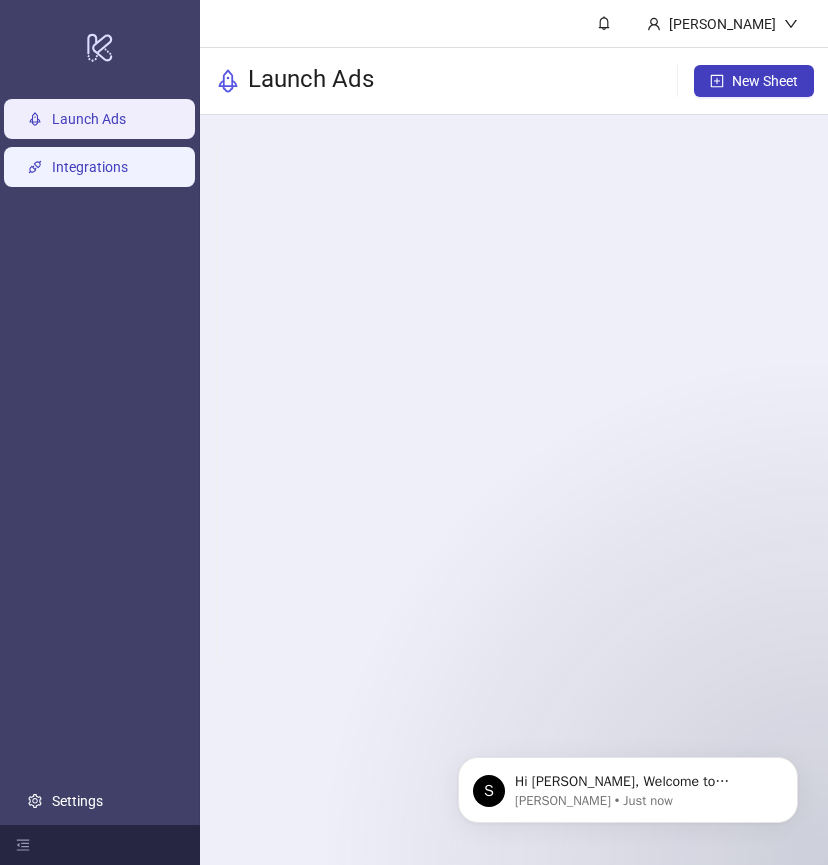 click on "Integrations" at bounding box center [90, 167] 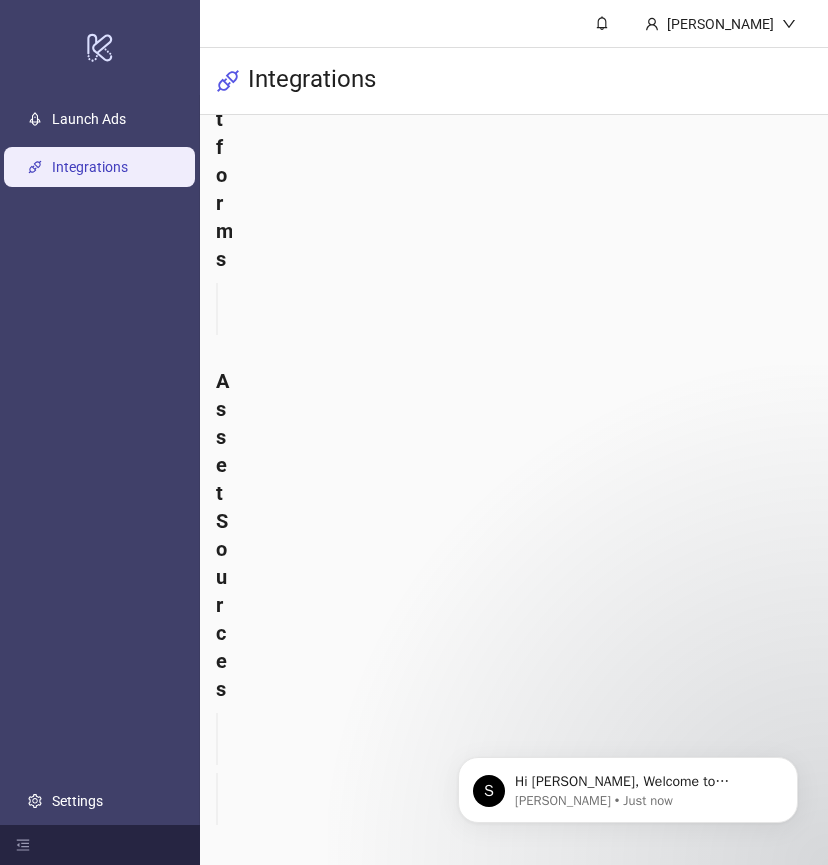 scroll, scrollTop: 0, scrollLeft: 0, axis: both 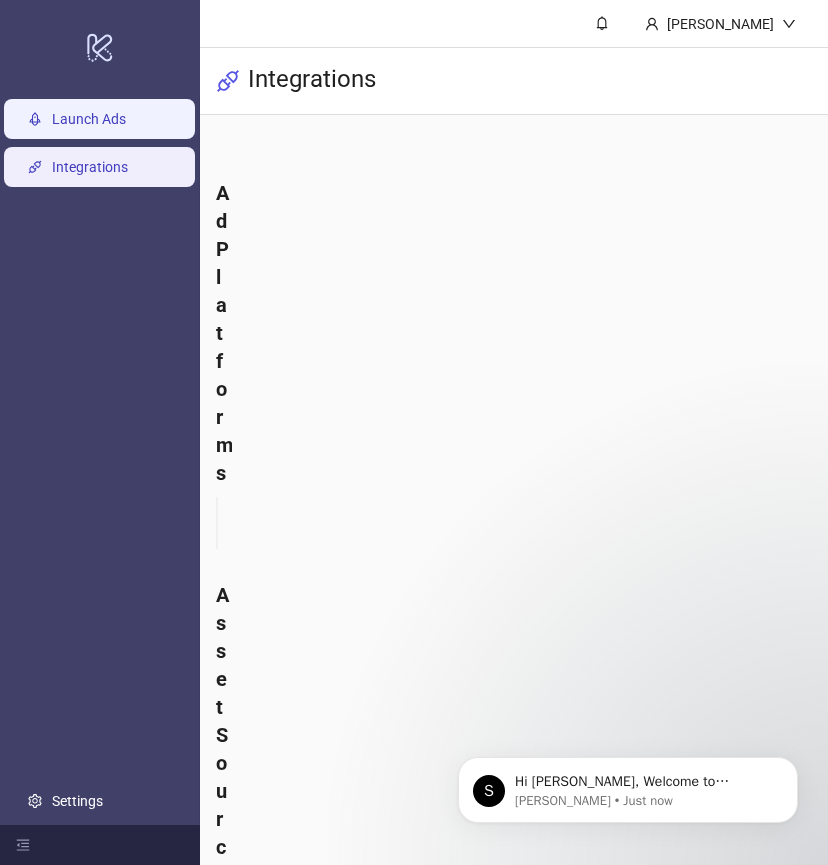 click on "Launch Ads" at bounding box center [89, 119] 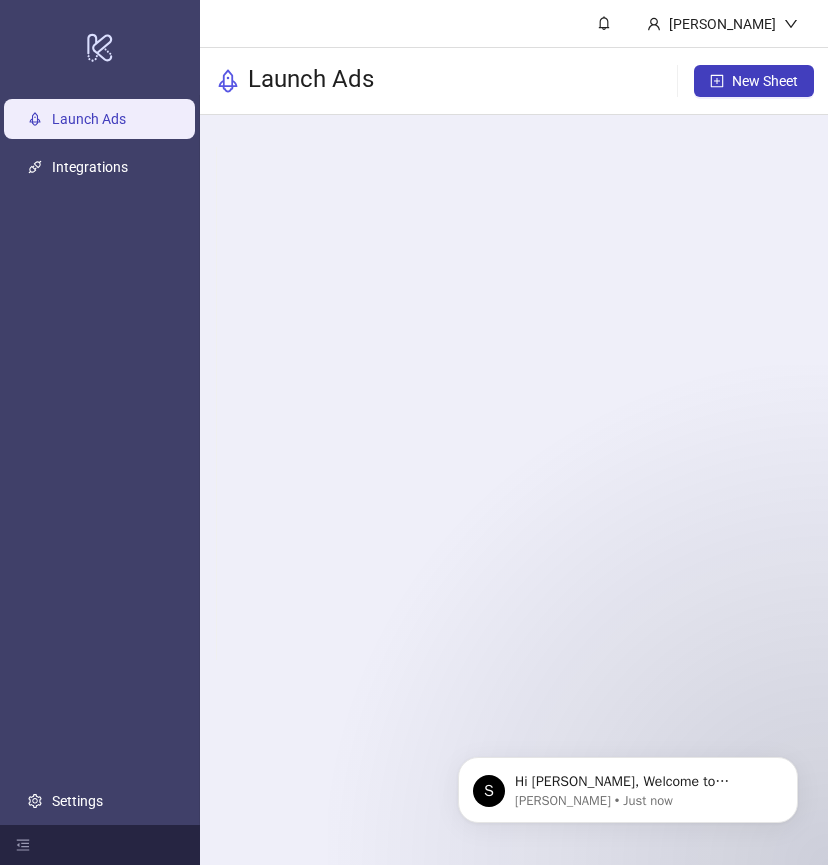 click on "Launch Ads New Sheet" at bounding box center (515, 81) 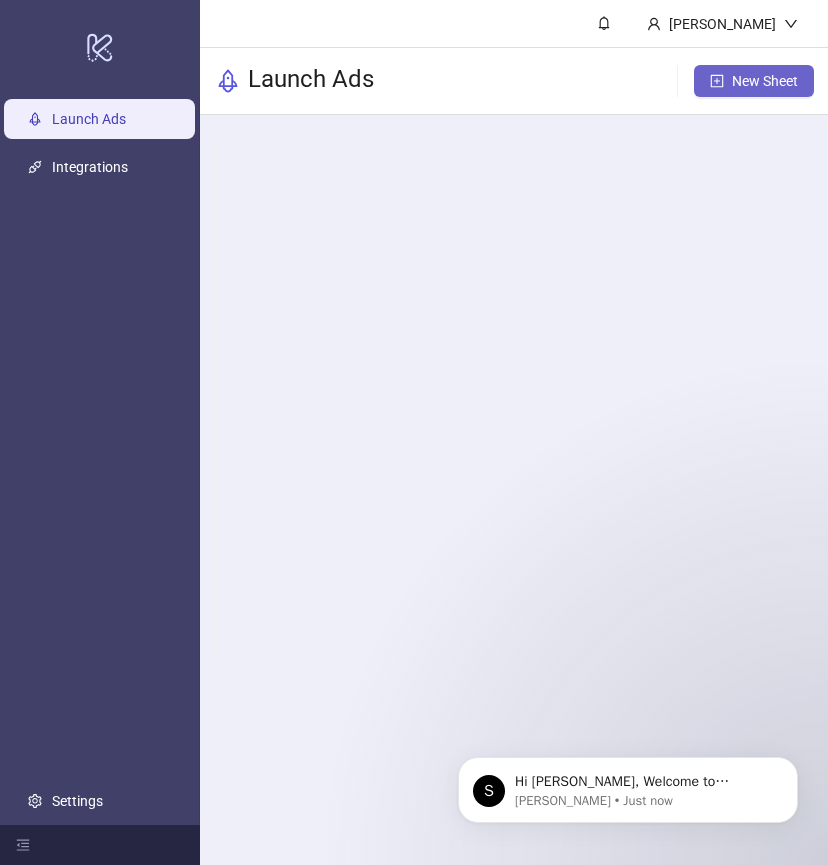 click 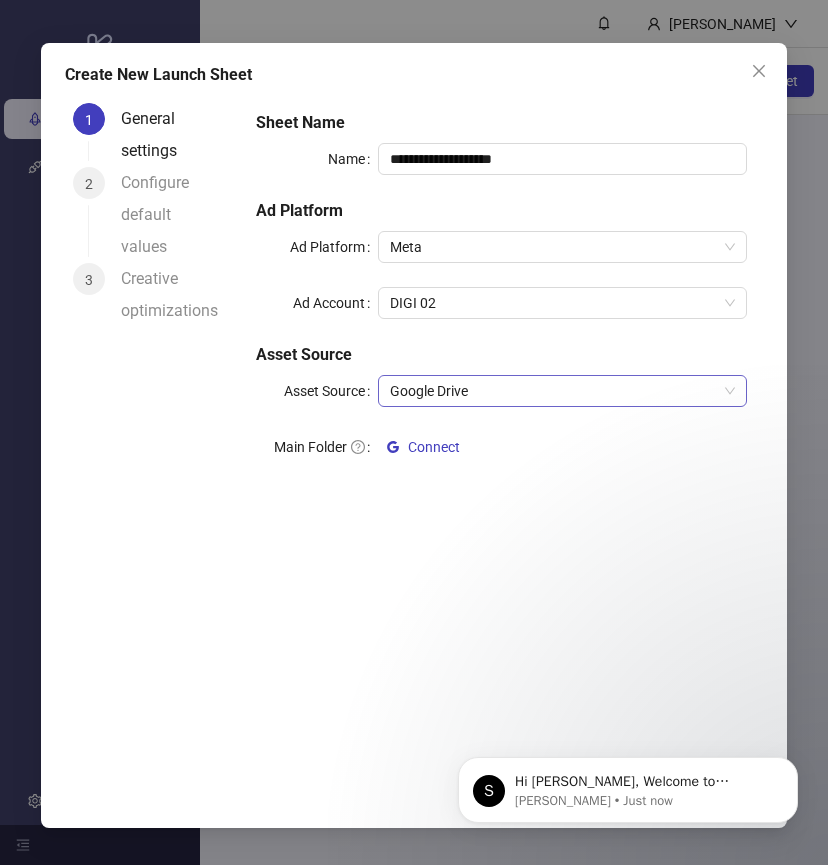 click on "Google Drive" at bounding box center (562, 391) 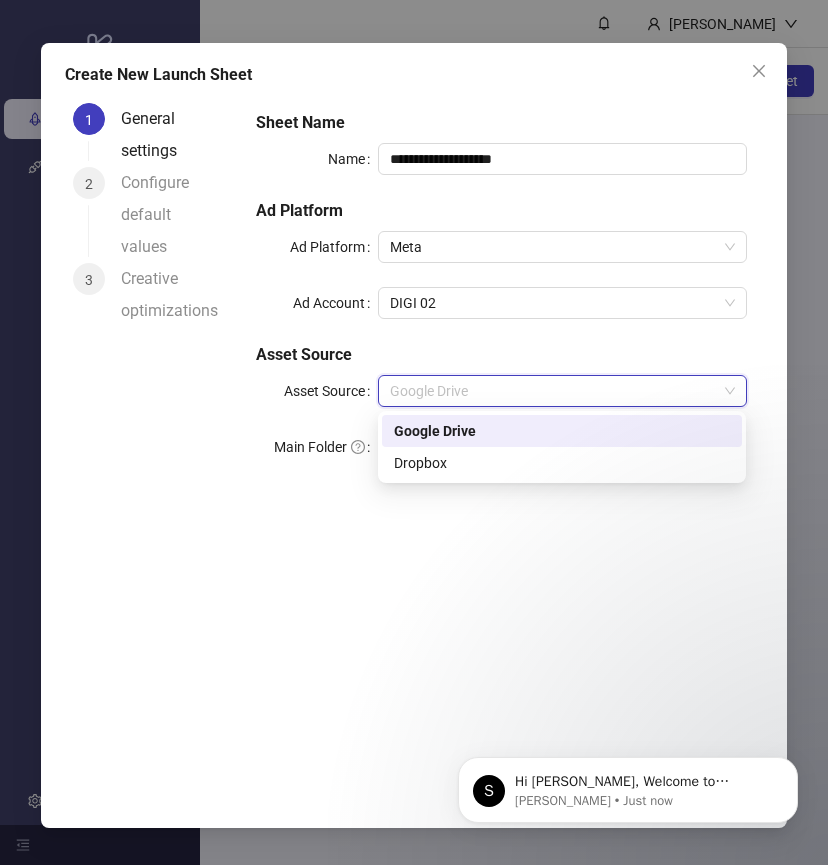 click on "Asset Source" at bounding box center [501, 355] 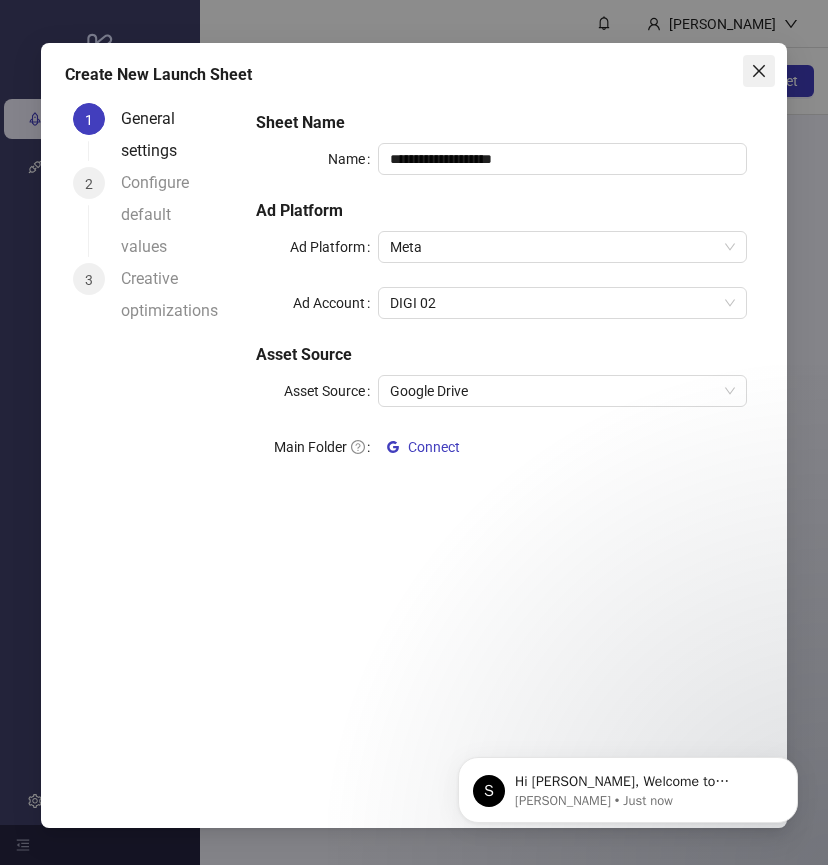 click 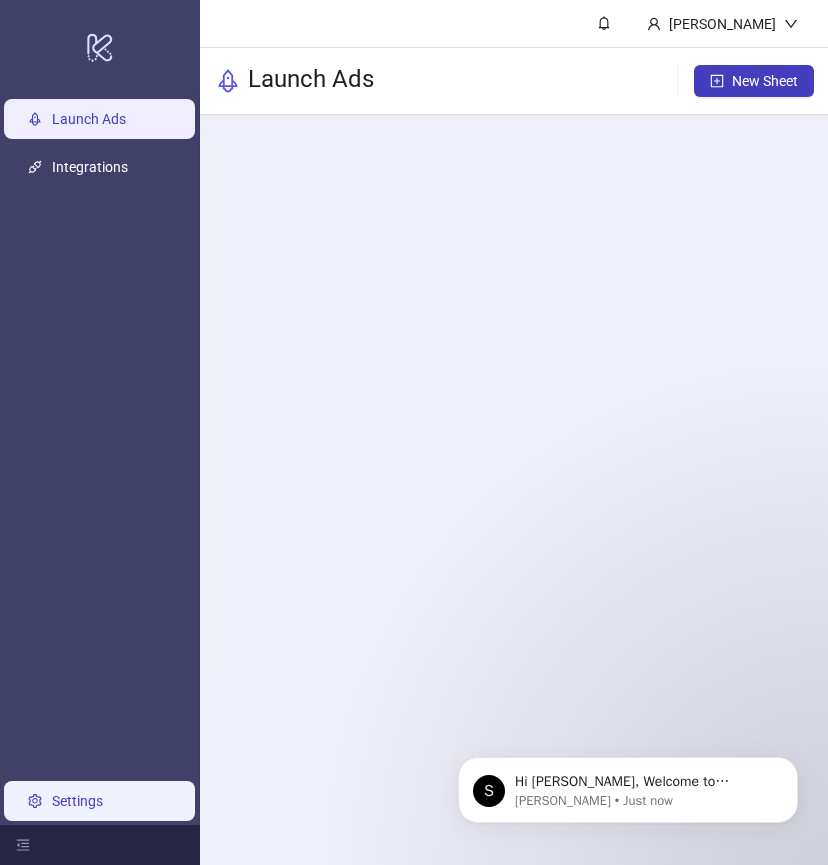 click on "Settings" at bounding box center [77, 801] 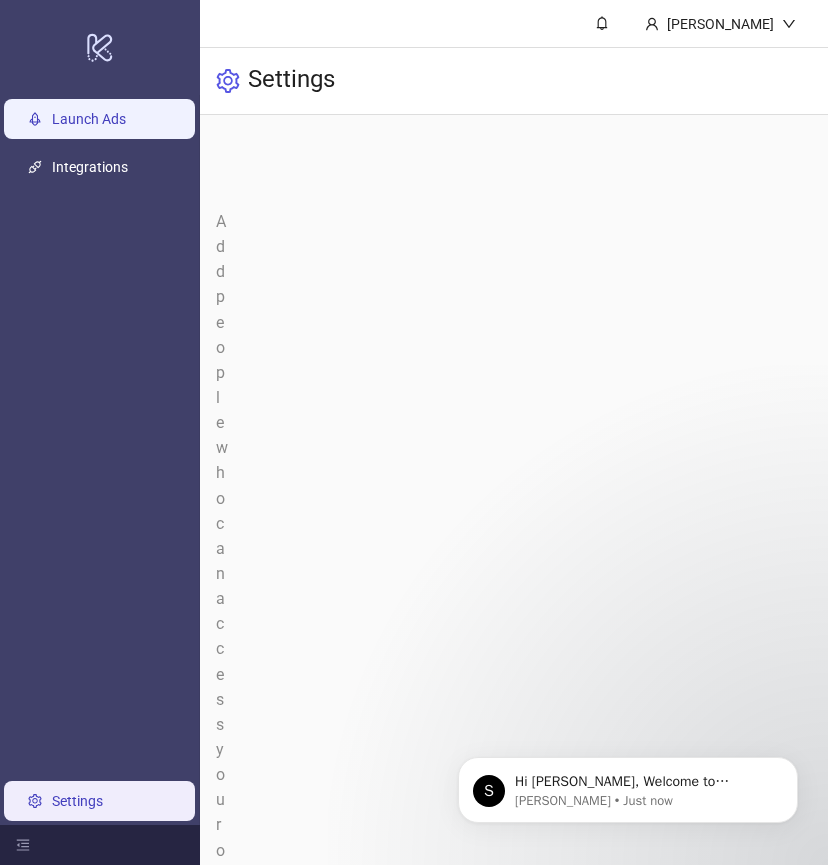 click on "Launch Ads" at bounding box center [89, 119] 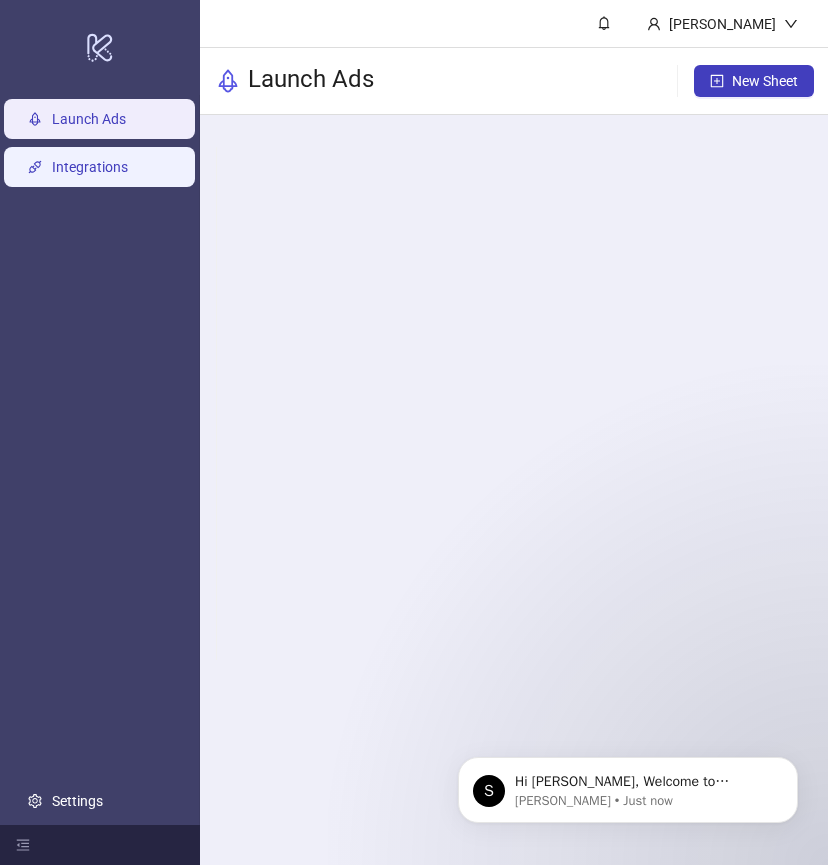 click on "Integrations" at bounding box center [90, 167] 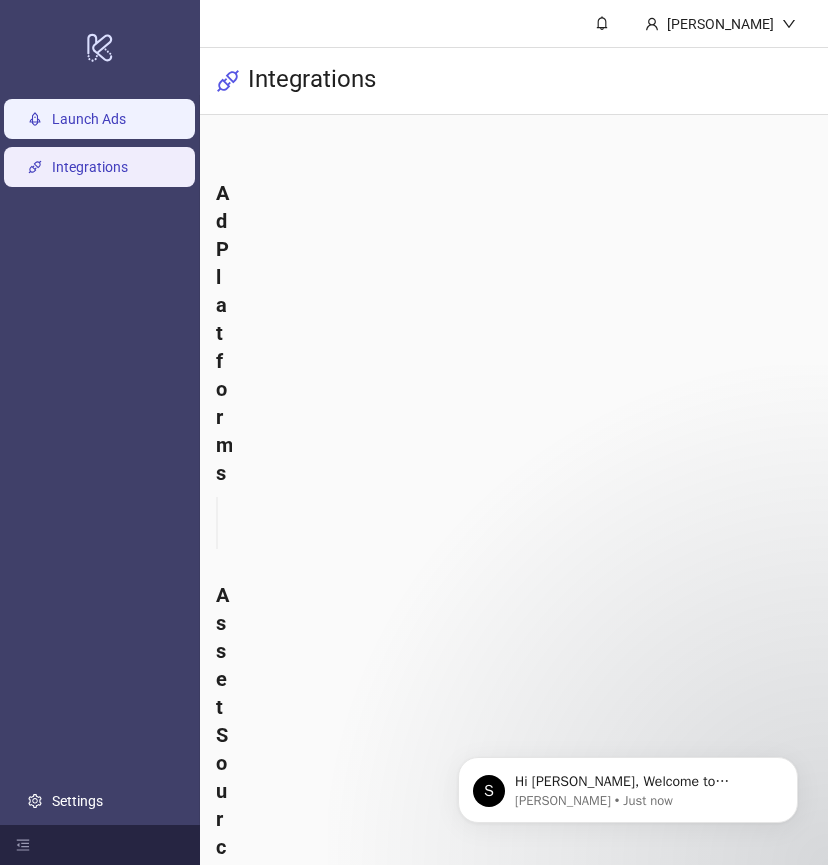 click on "Launch Ads" at bounding box center (89, 119) 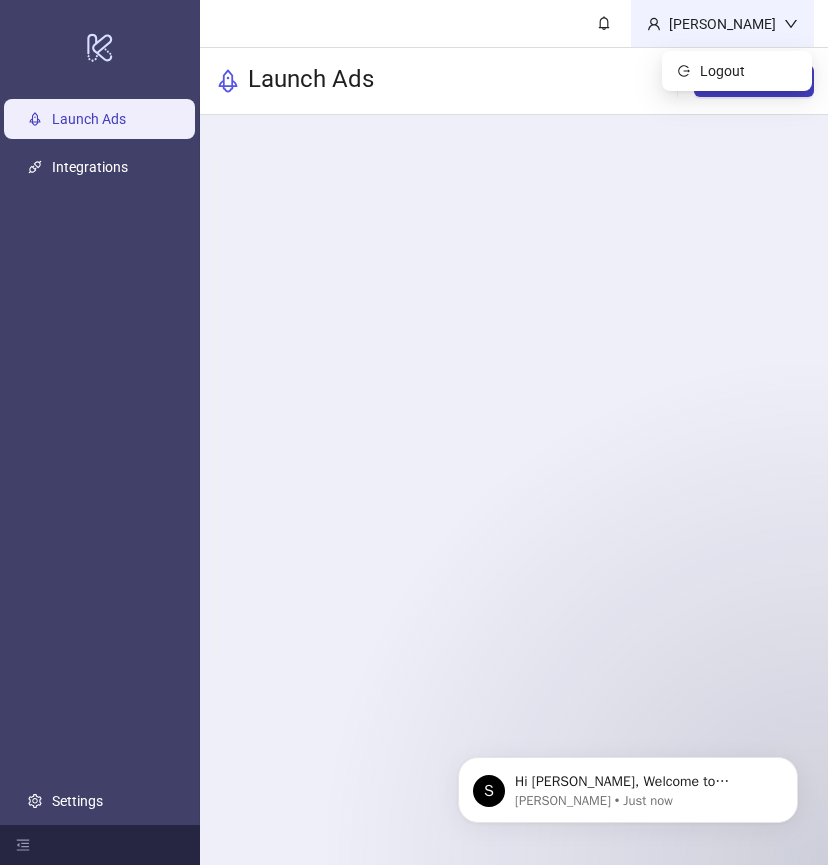 click on "[PERSON_NAME]" at bounding box center (722, 24) 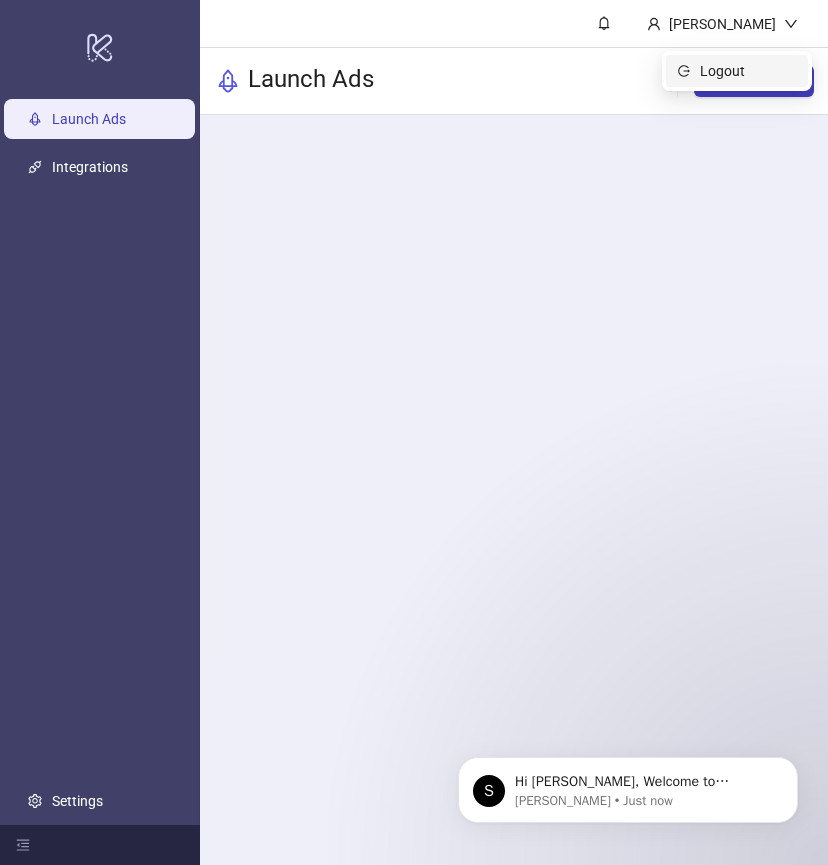 click on "Logout" at bounding box center (748, 71) 